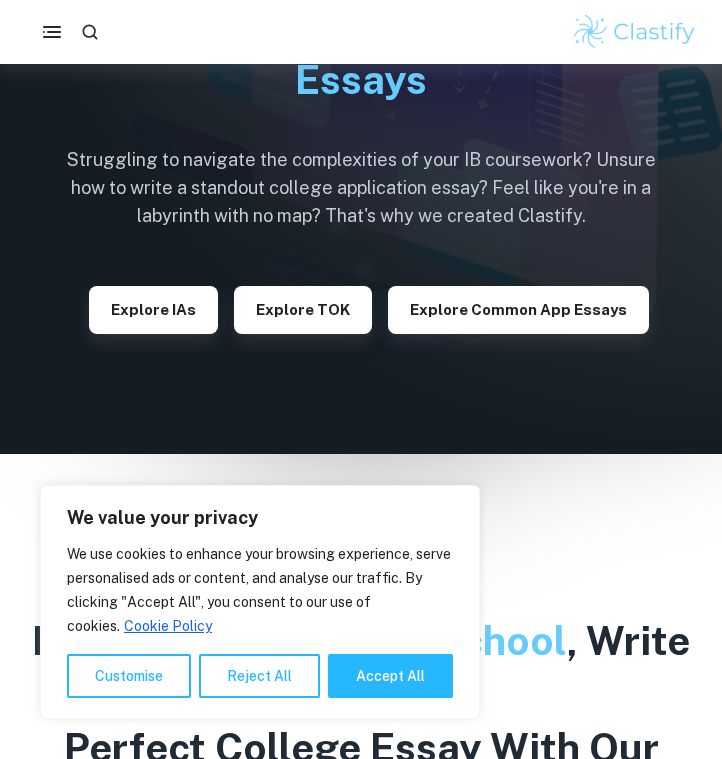 scroll, scrollTop: 169, scrollLeft: 0, axis: vertical 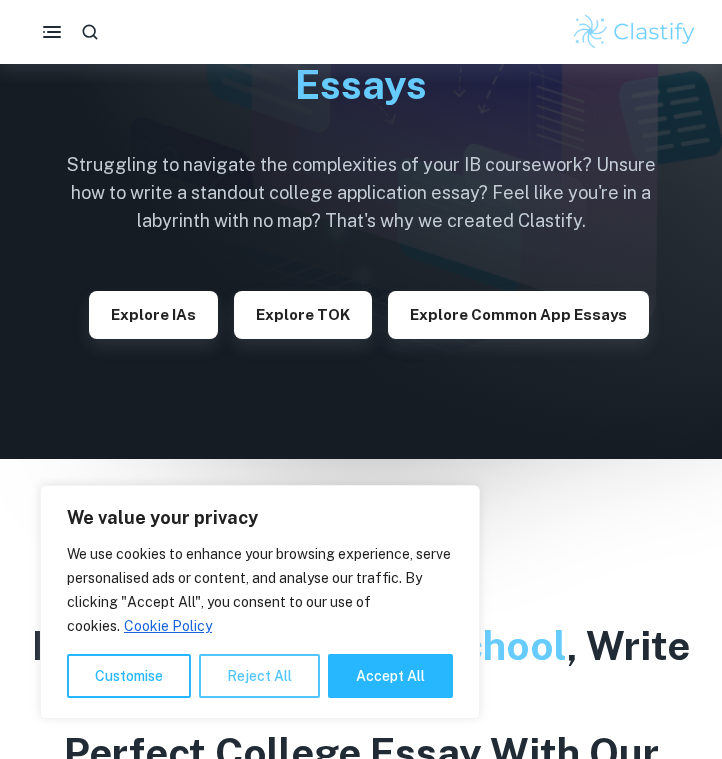 click on "Reject All" at bounding box center [259, 676] 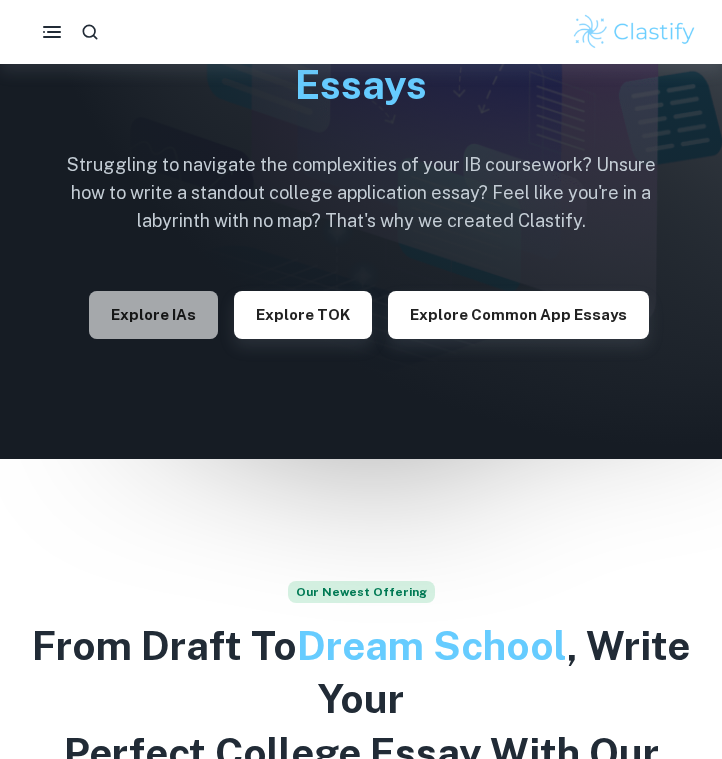 click on "Explore IAs" at bounding box center (153, 315) 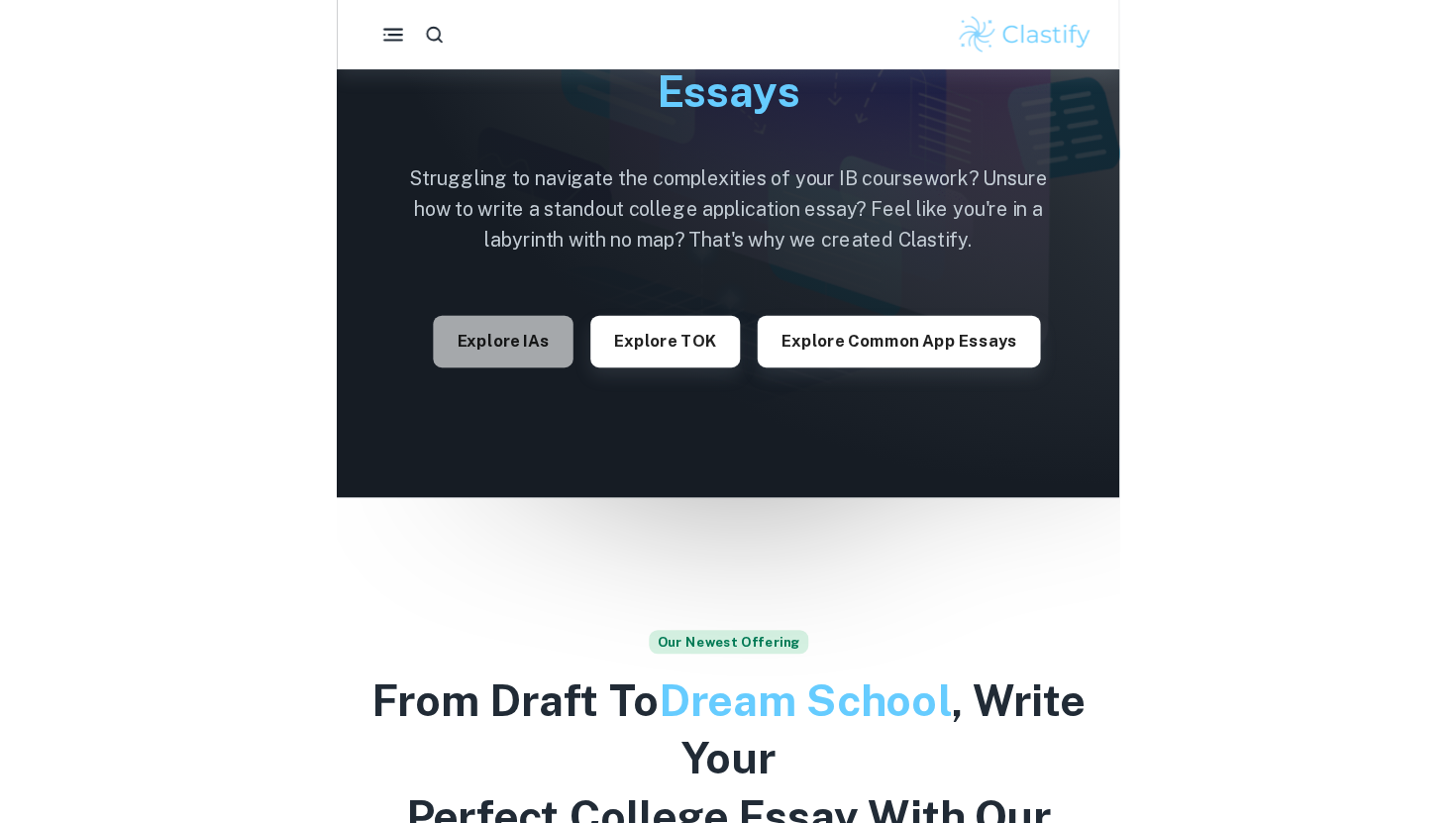 scroll, scrollTop: 0, scrollLeft: 0, axis: both 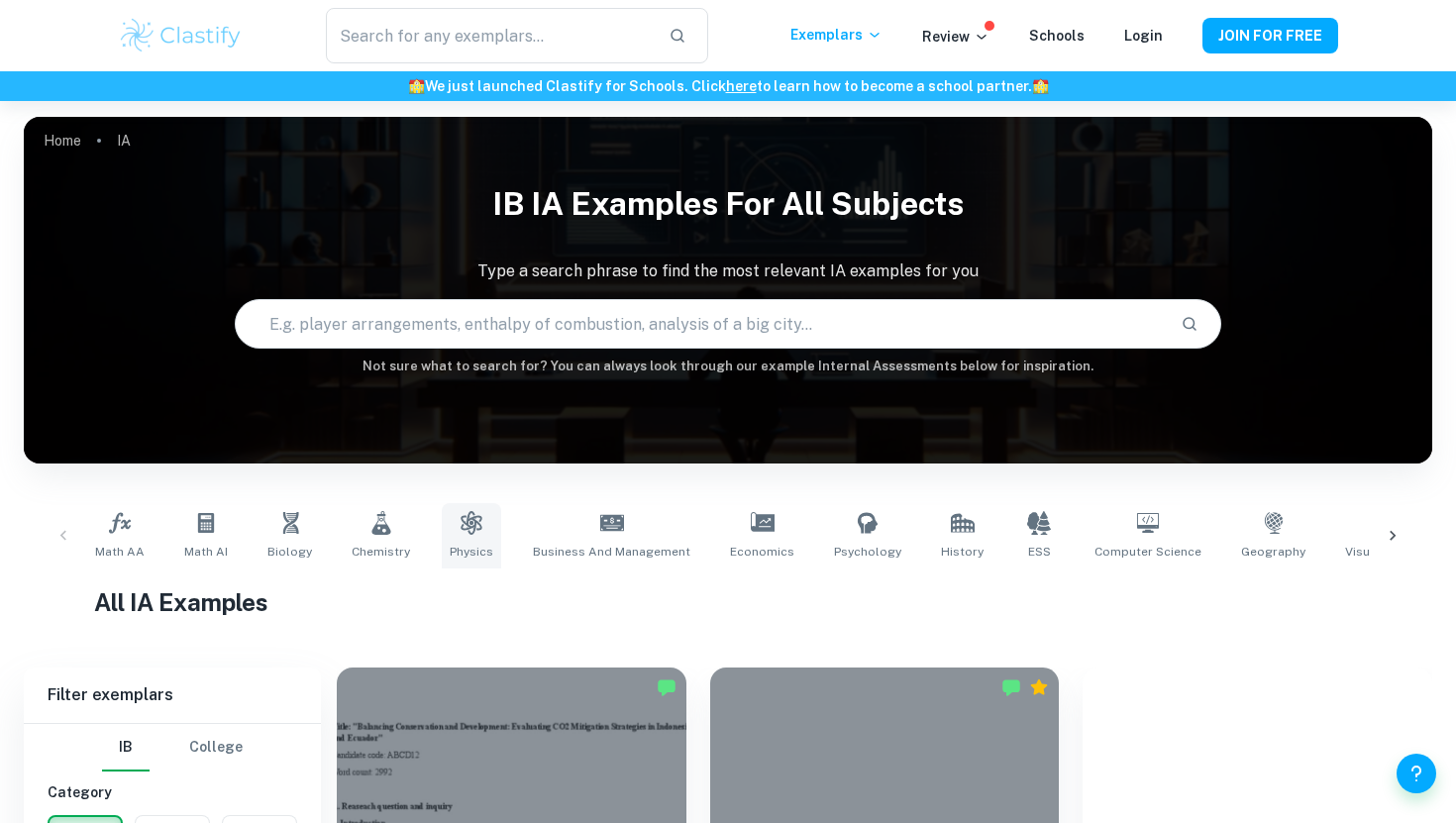 click on "Physics" at bounding box center (471, 536) 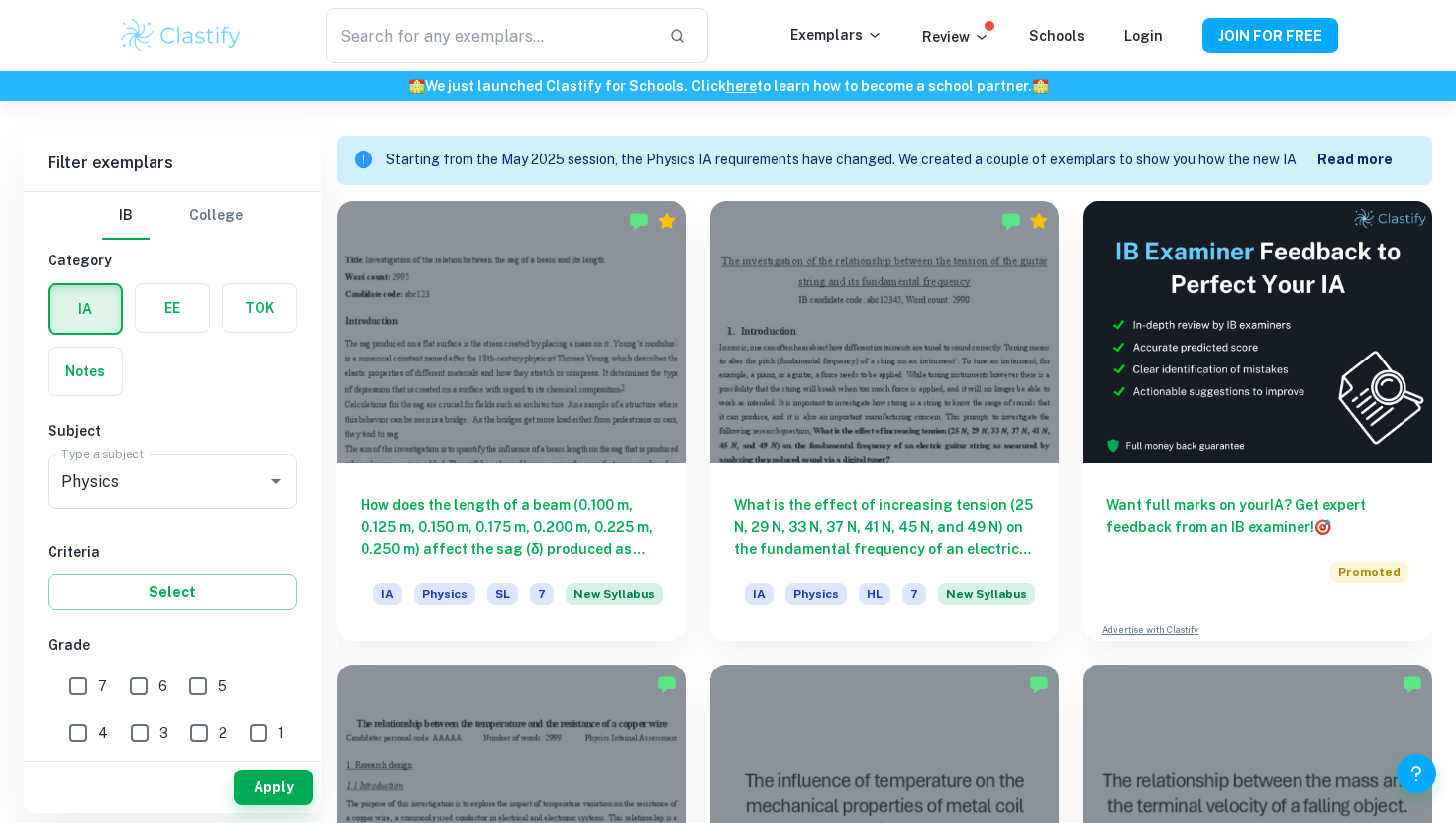 scroll, scrollTop: 558, scrollLeft: 0, axis: vertical 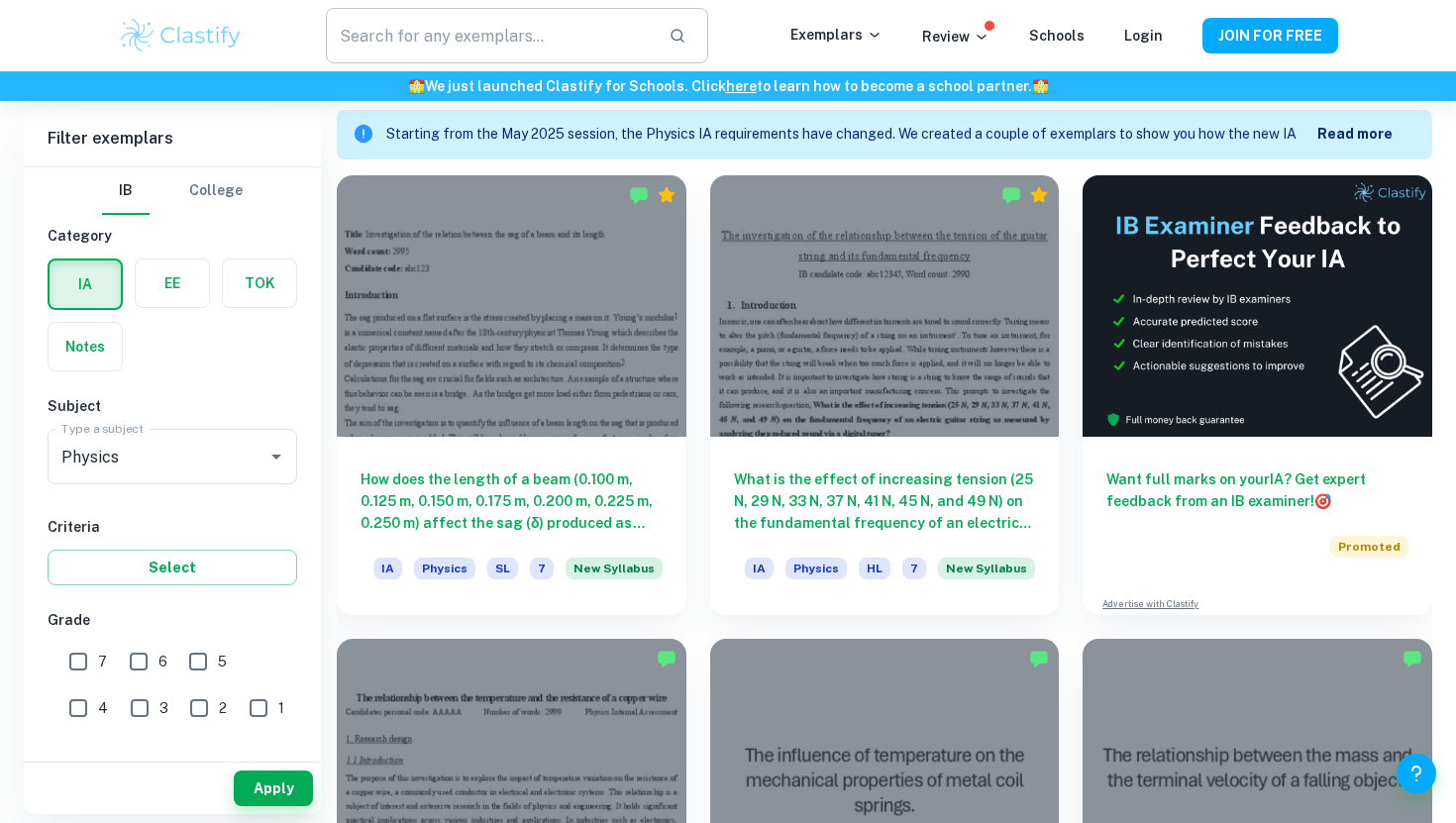click at bounding box center [489, 36] 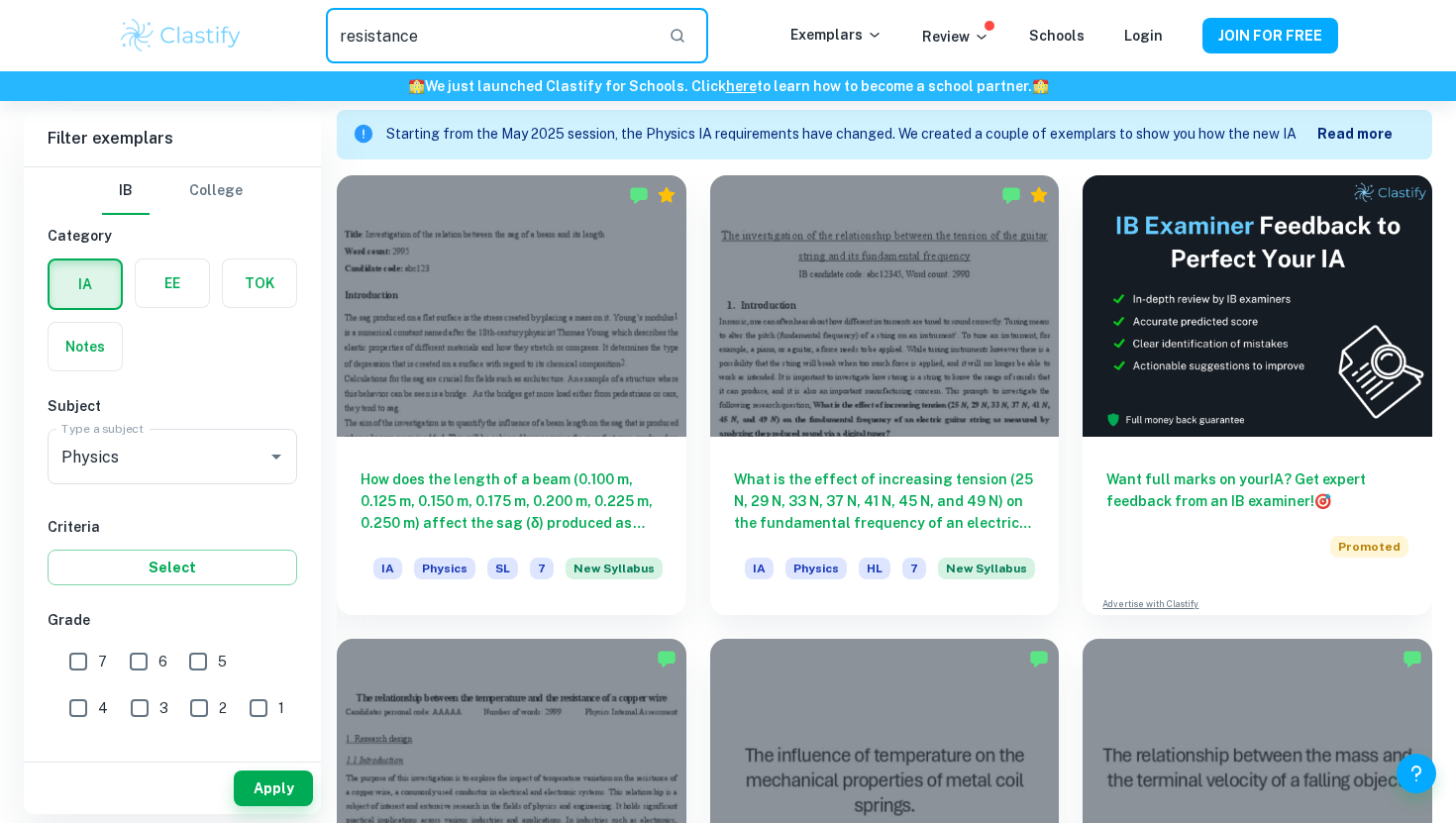 type on "resistance" 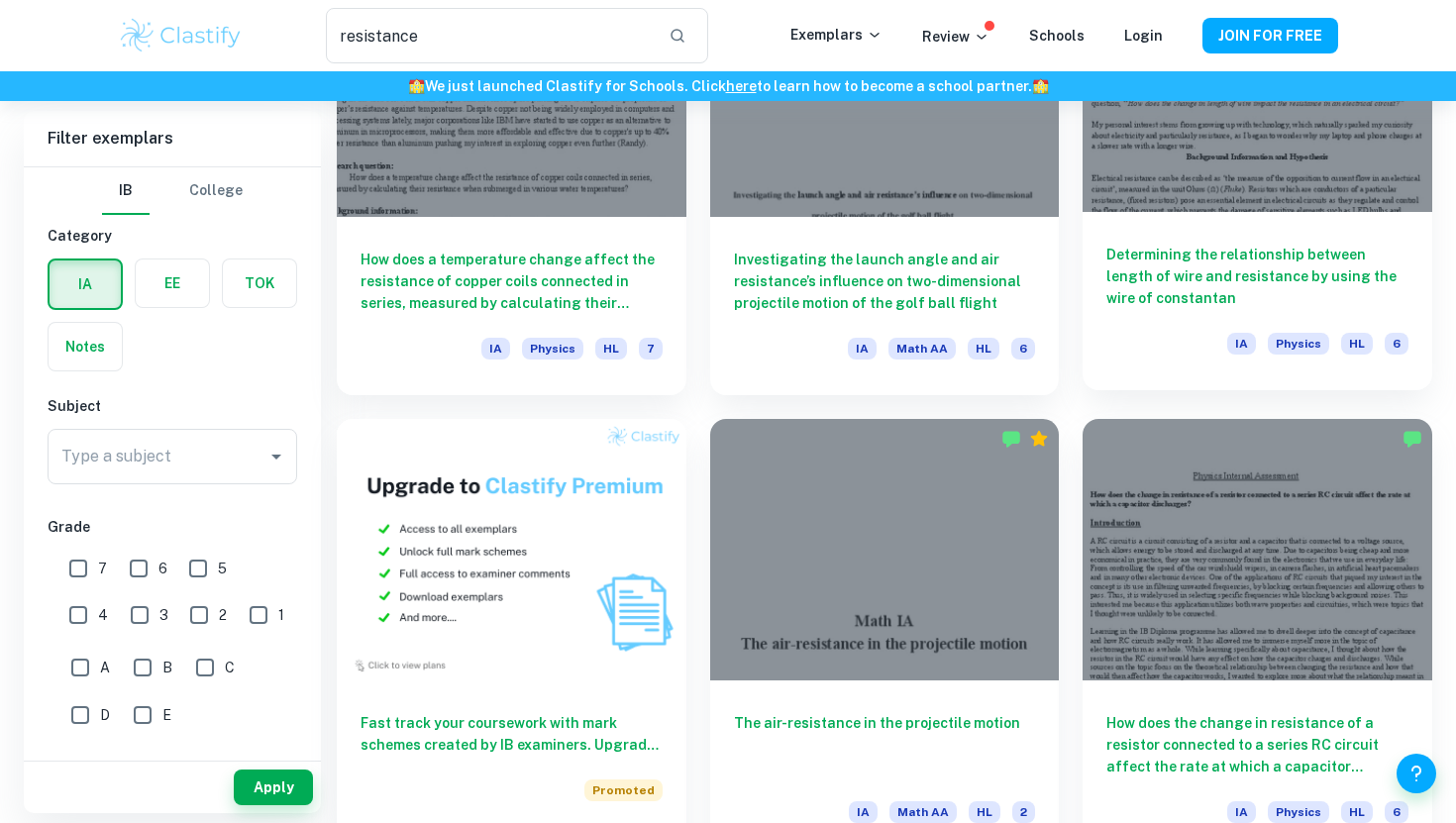 scroll, scrollTop: 726, scrollLeft: 0, axis: vertical 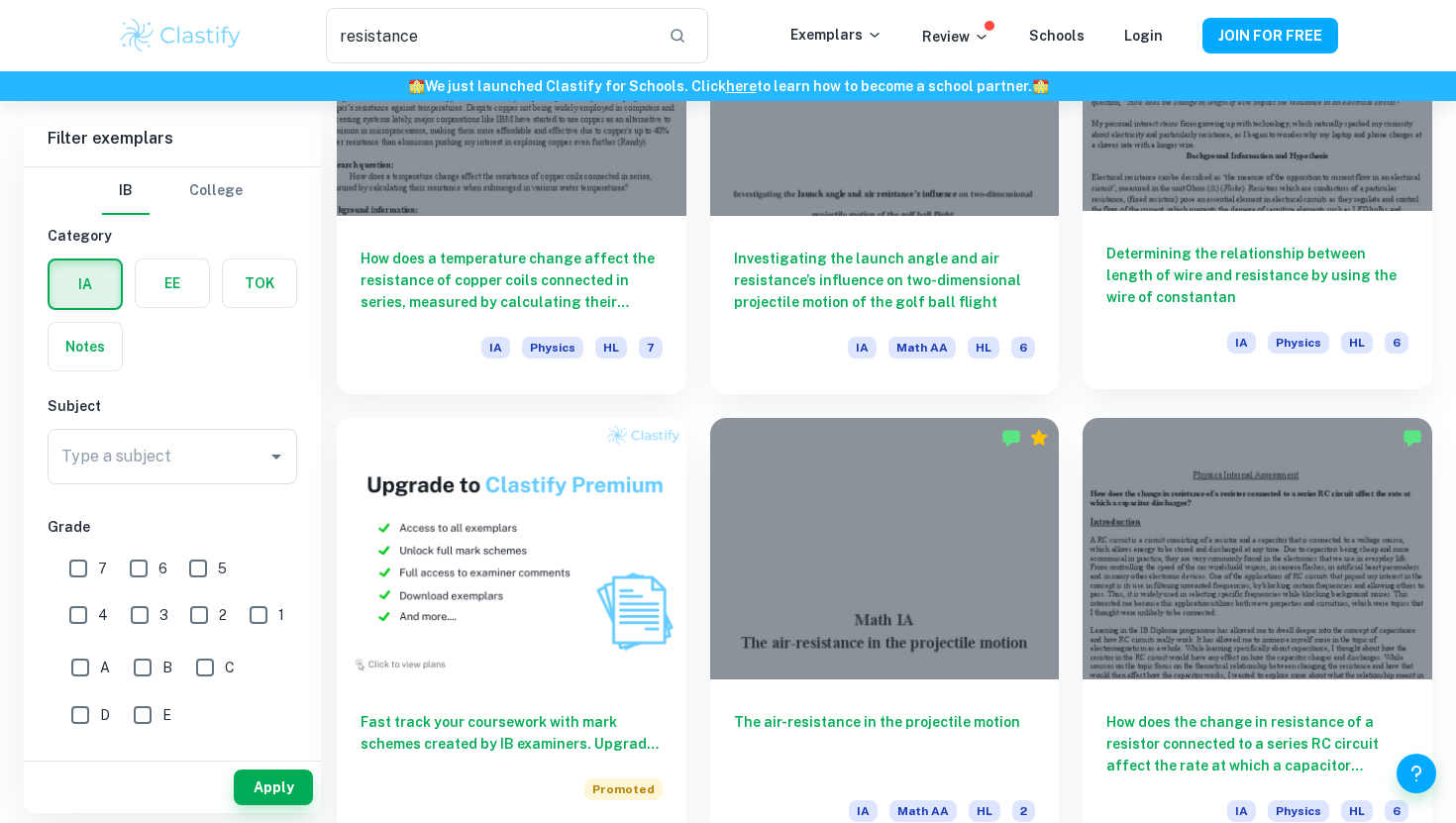 click on "IA Physics HL 6" at bounding box center [1257, 349] 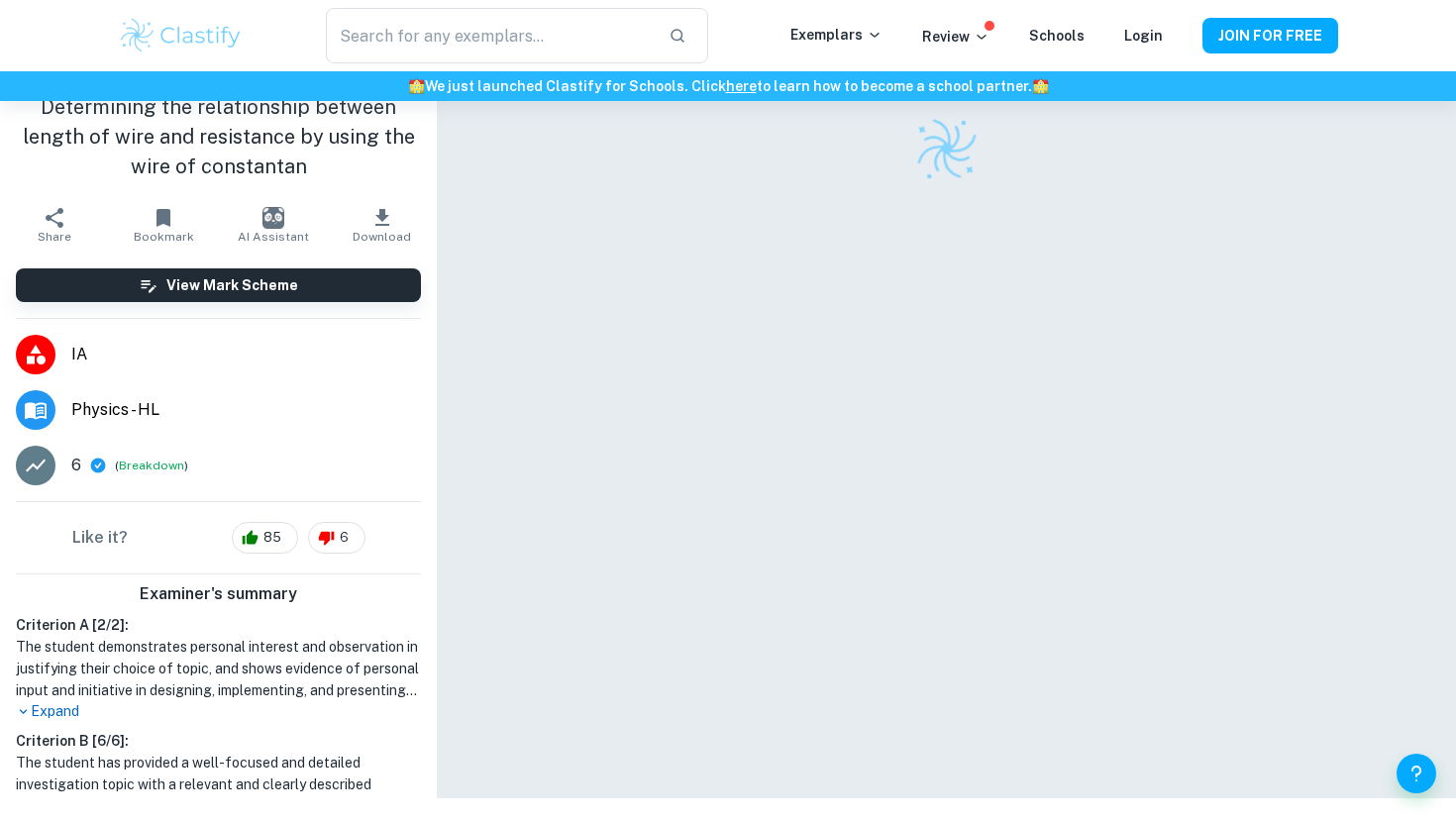 scroll, scrollTop: 77, scrollLeft: 0, axis: vertical 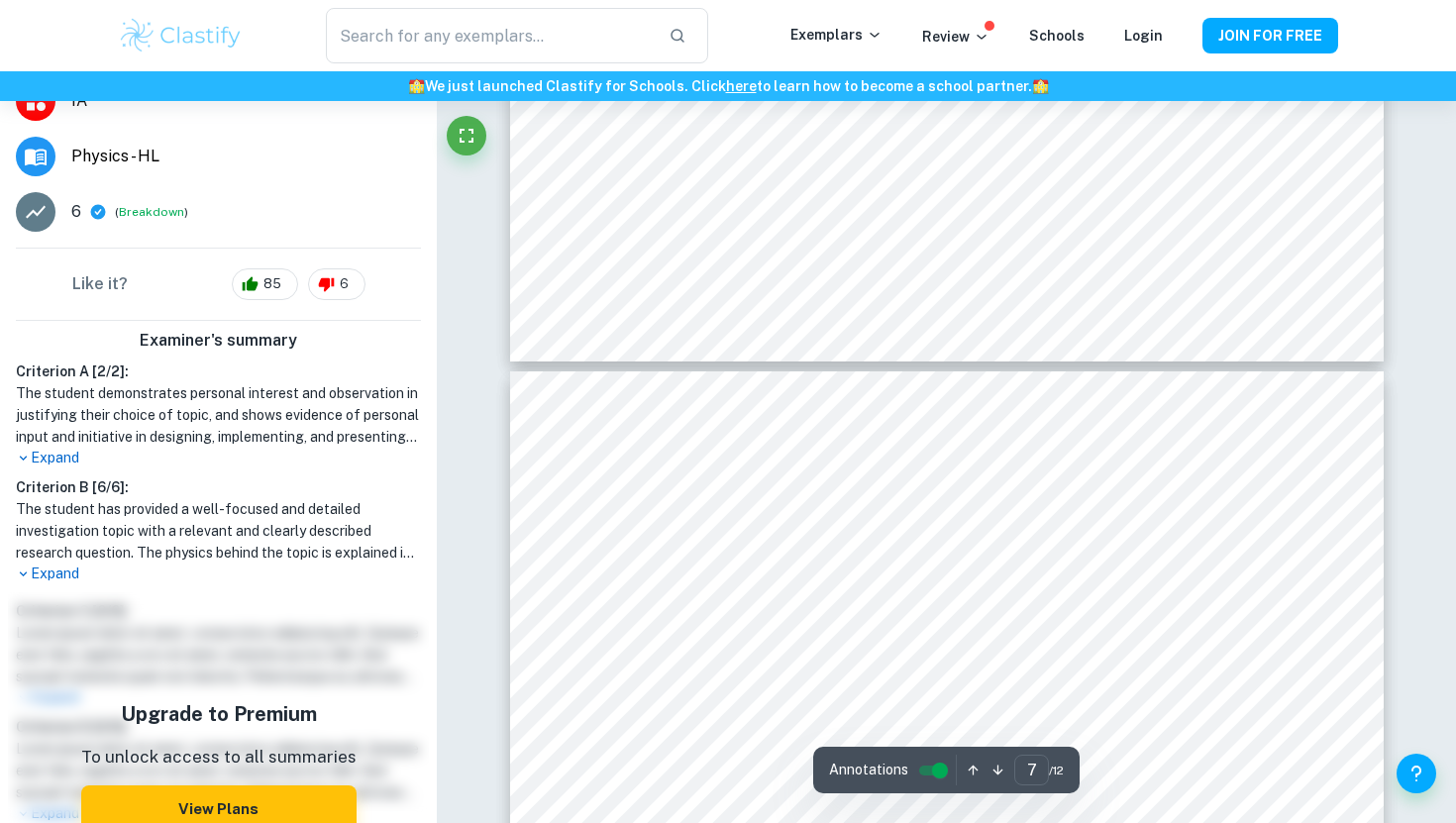 type on "6" 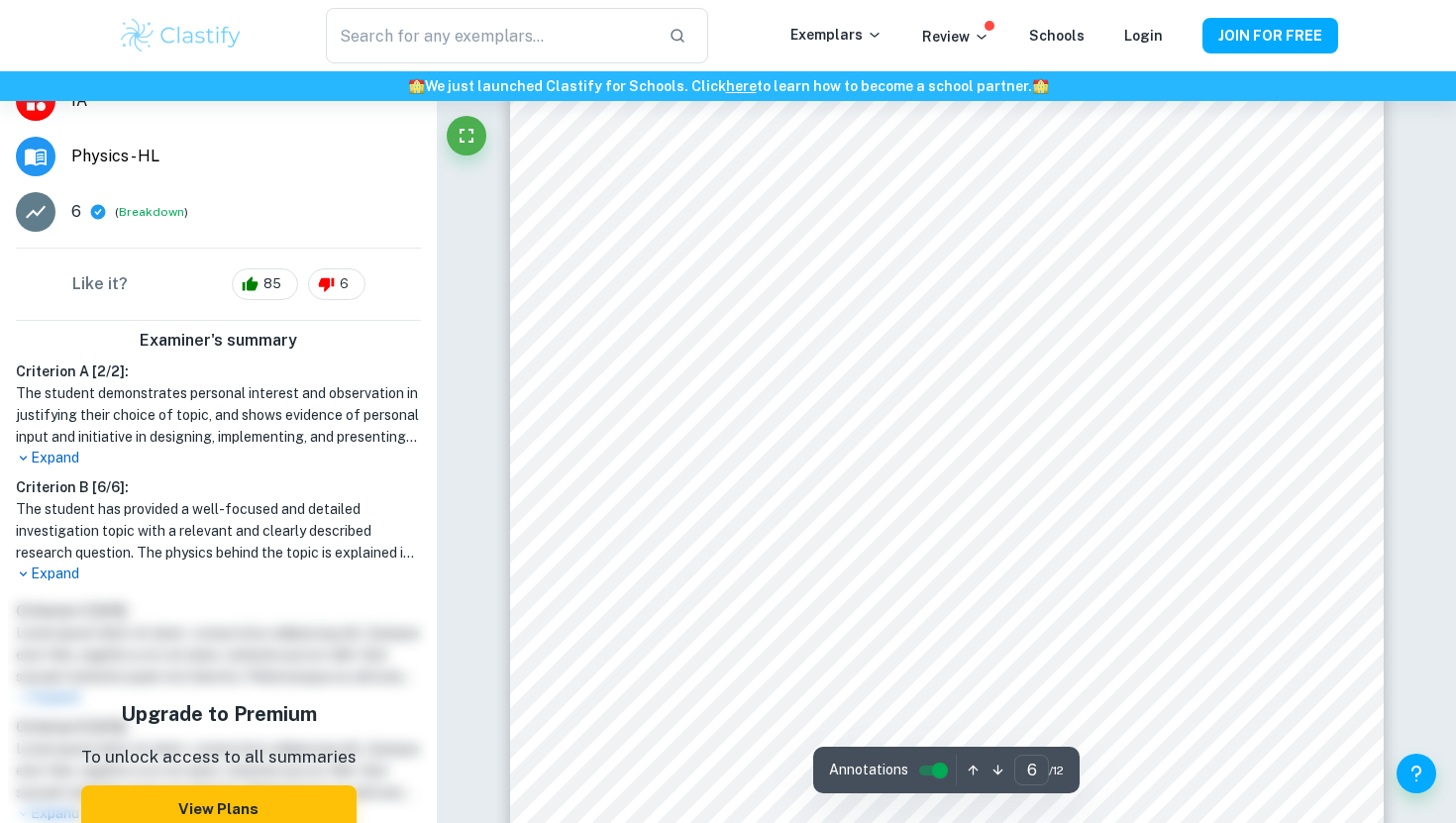 scroll, scrollTop: 7019, scrollLeft: 0, axis: vertical 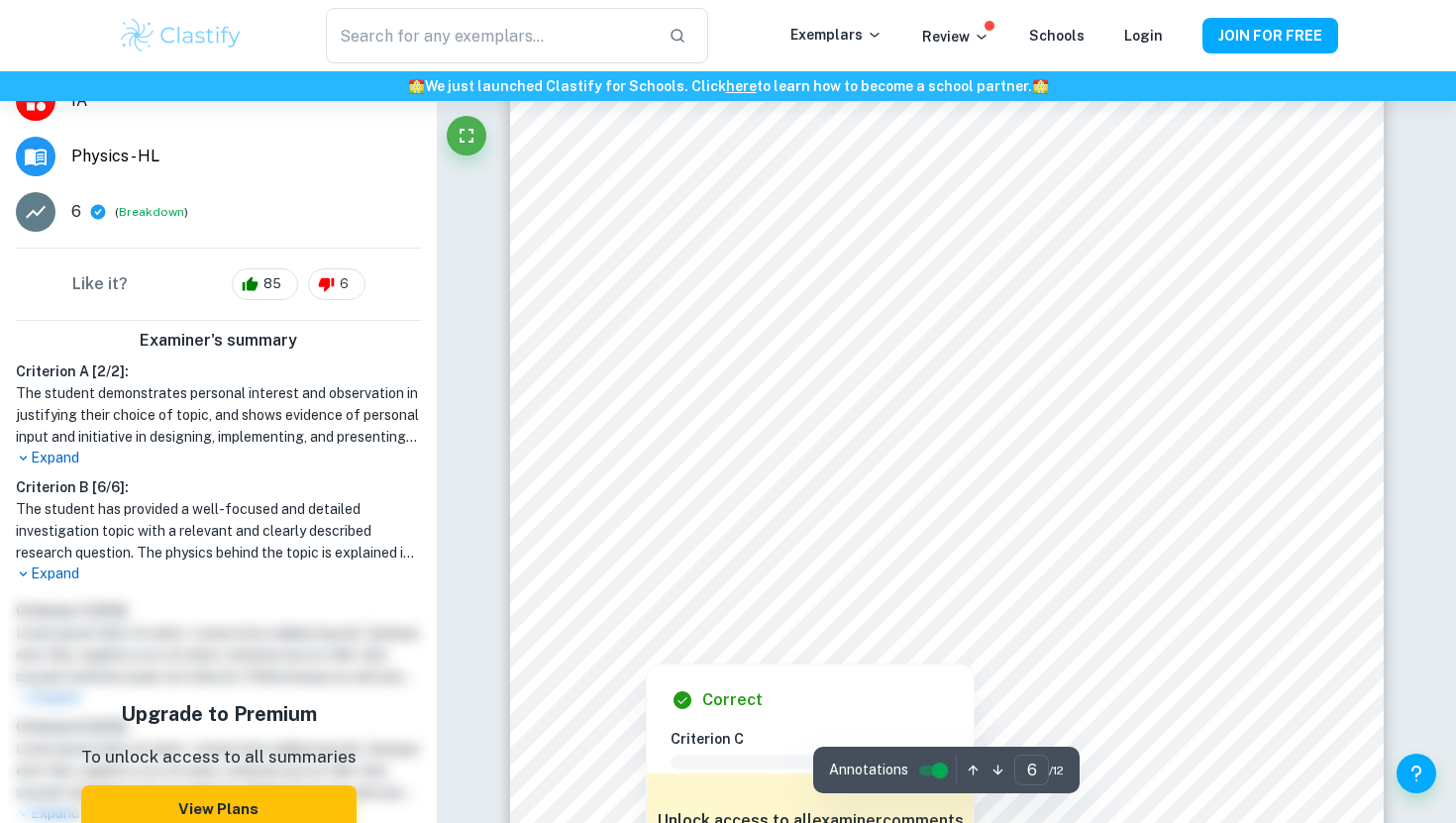 type on "resistance" 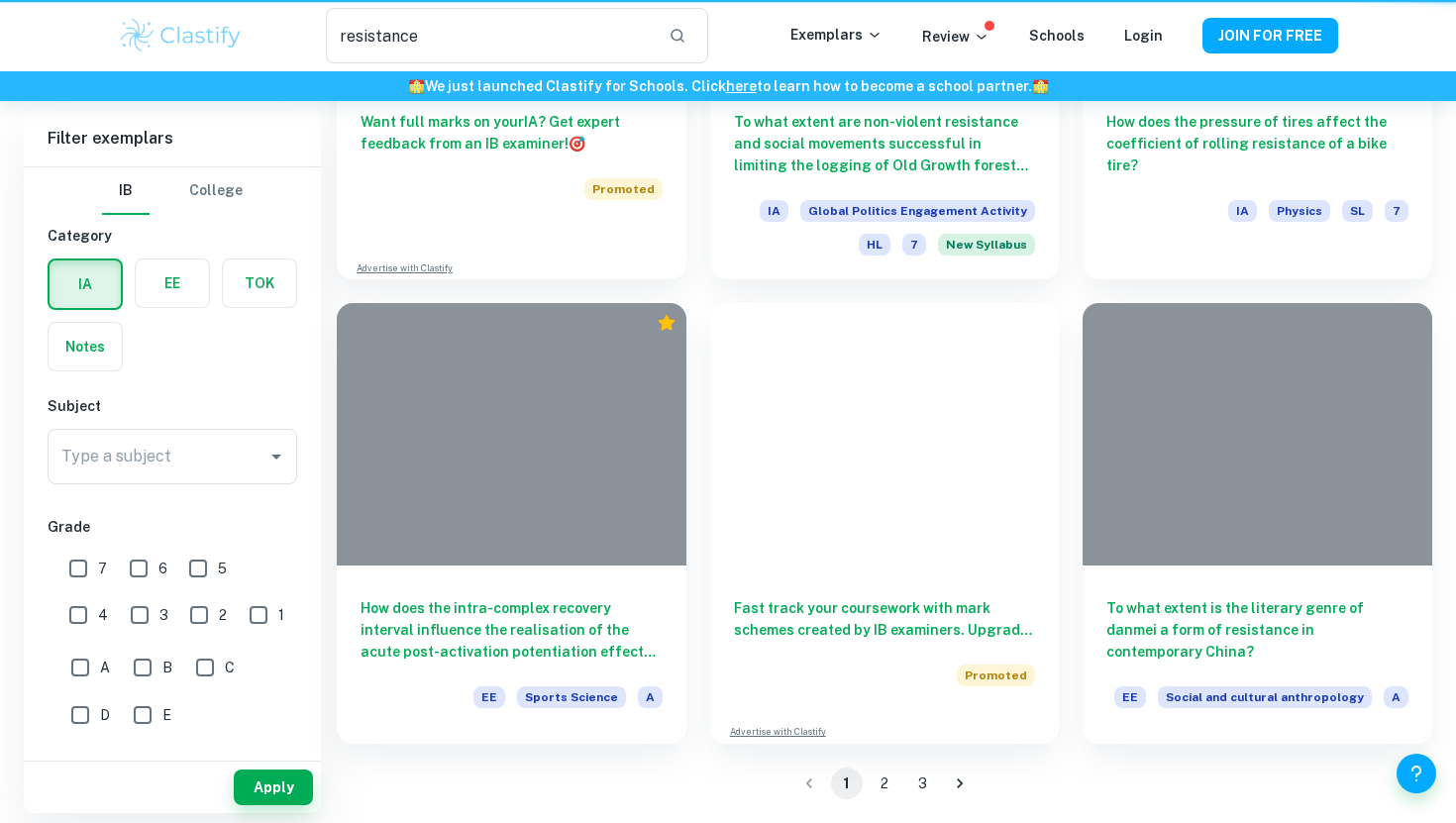 scroll, scrollTop: 726, scrollLeft: 0, axis: vertical 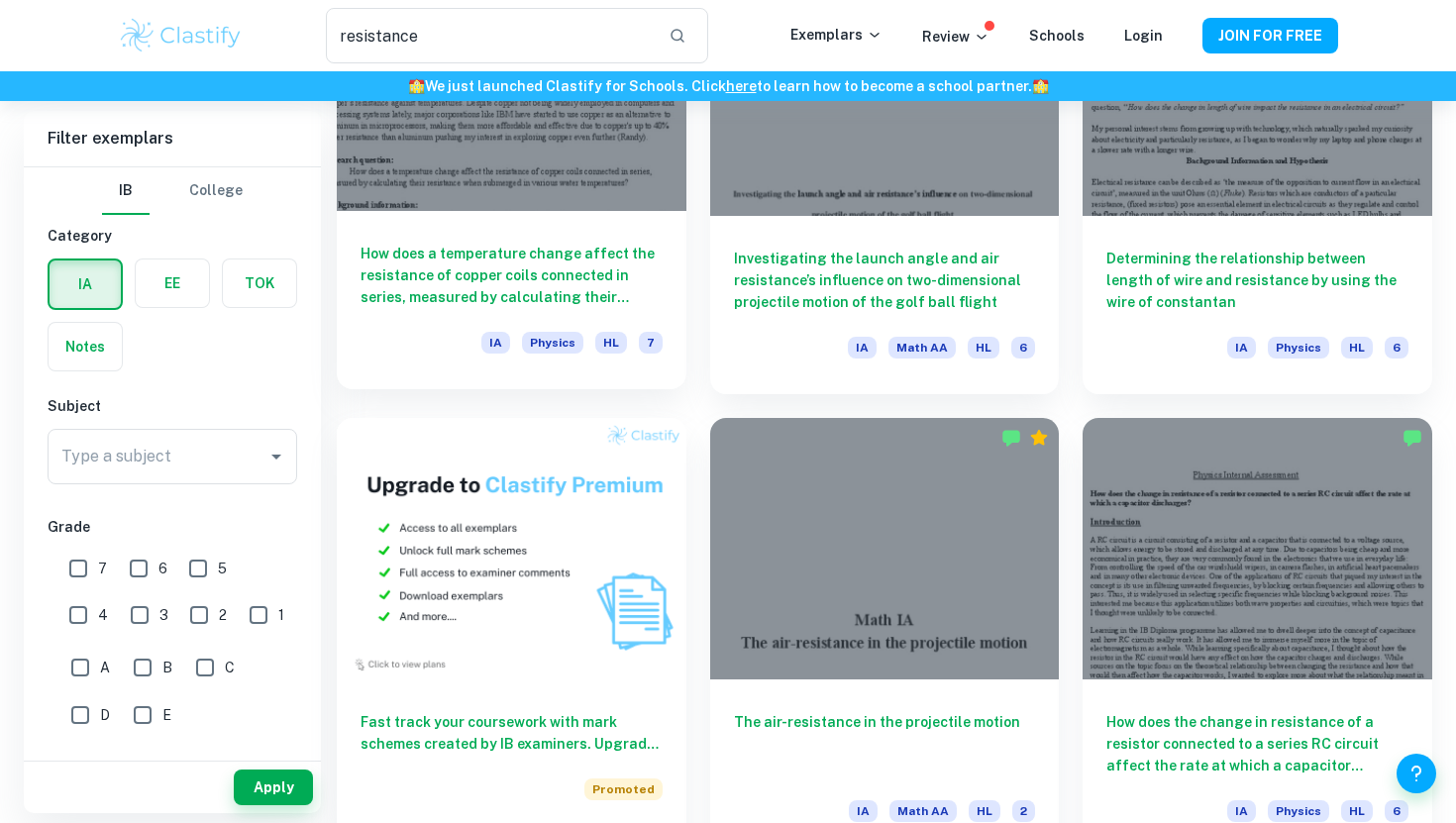 click on "How does a temperature change affect the resistance of copper coils connected in series, measured by calculating their resistance when submerged in various water temperatures? IA Physics HL 7" at bounding box center [511, 300] 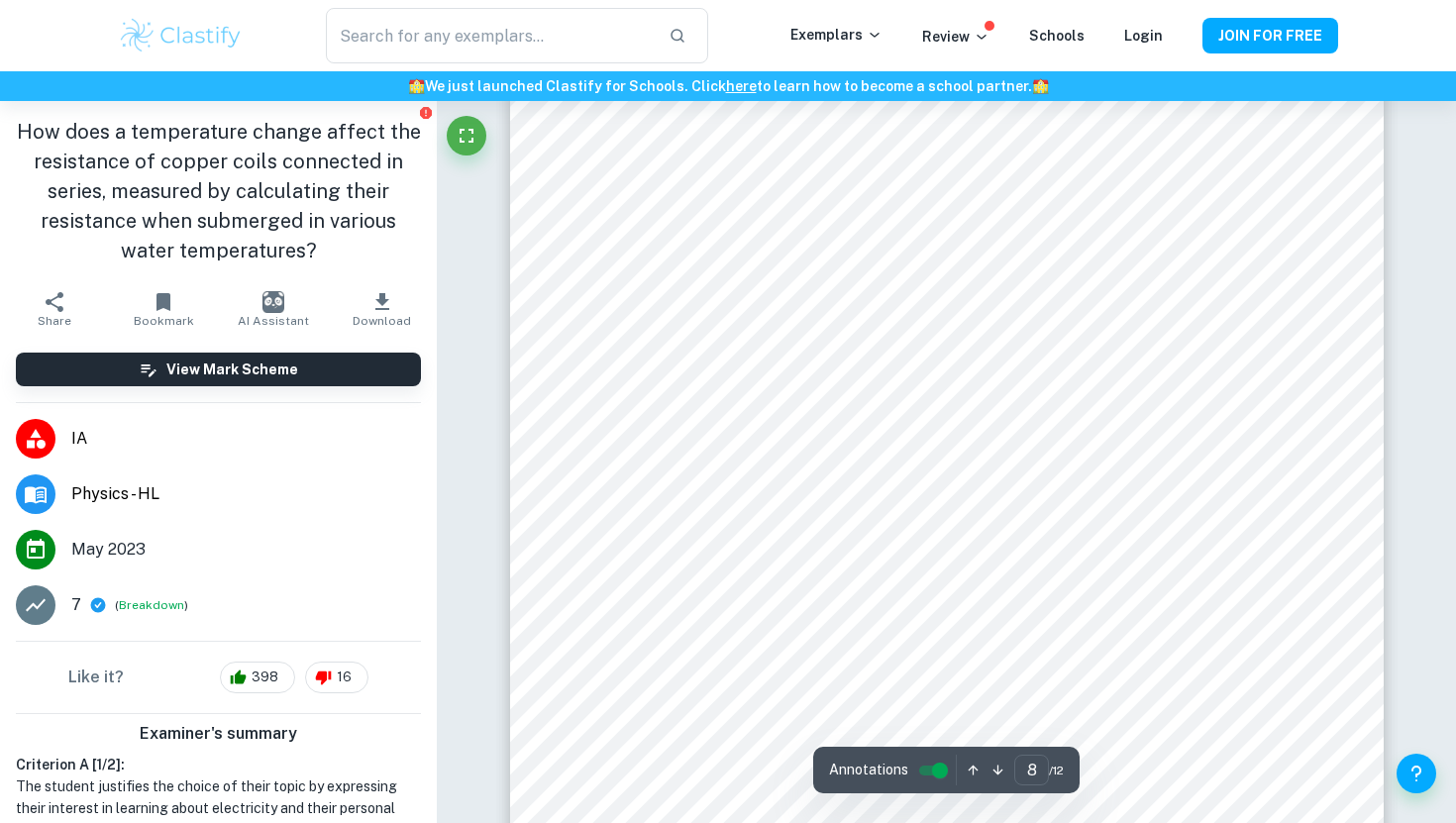 scroll, scrollTop: 8649, scrollLeft: 0, axis: vertical 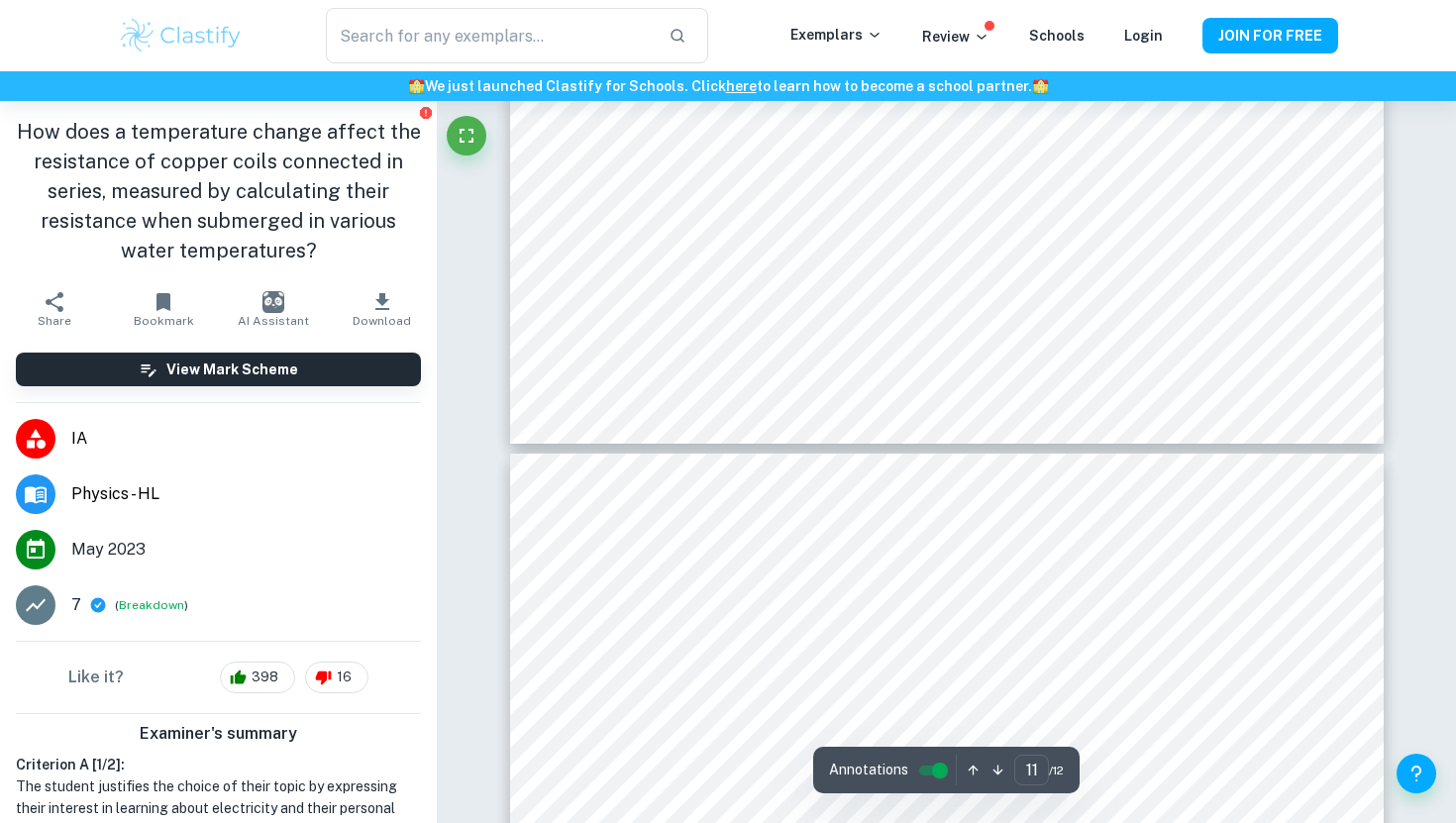 type on "12" 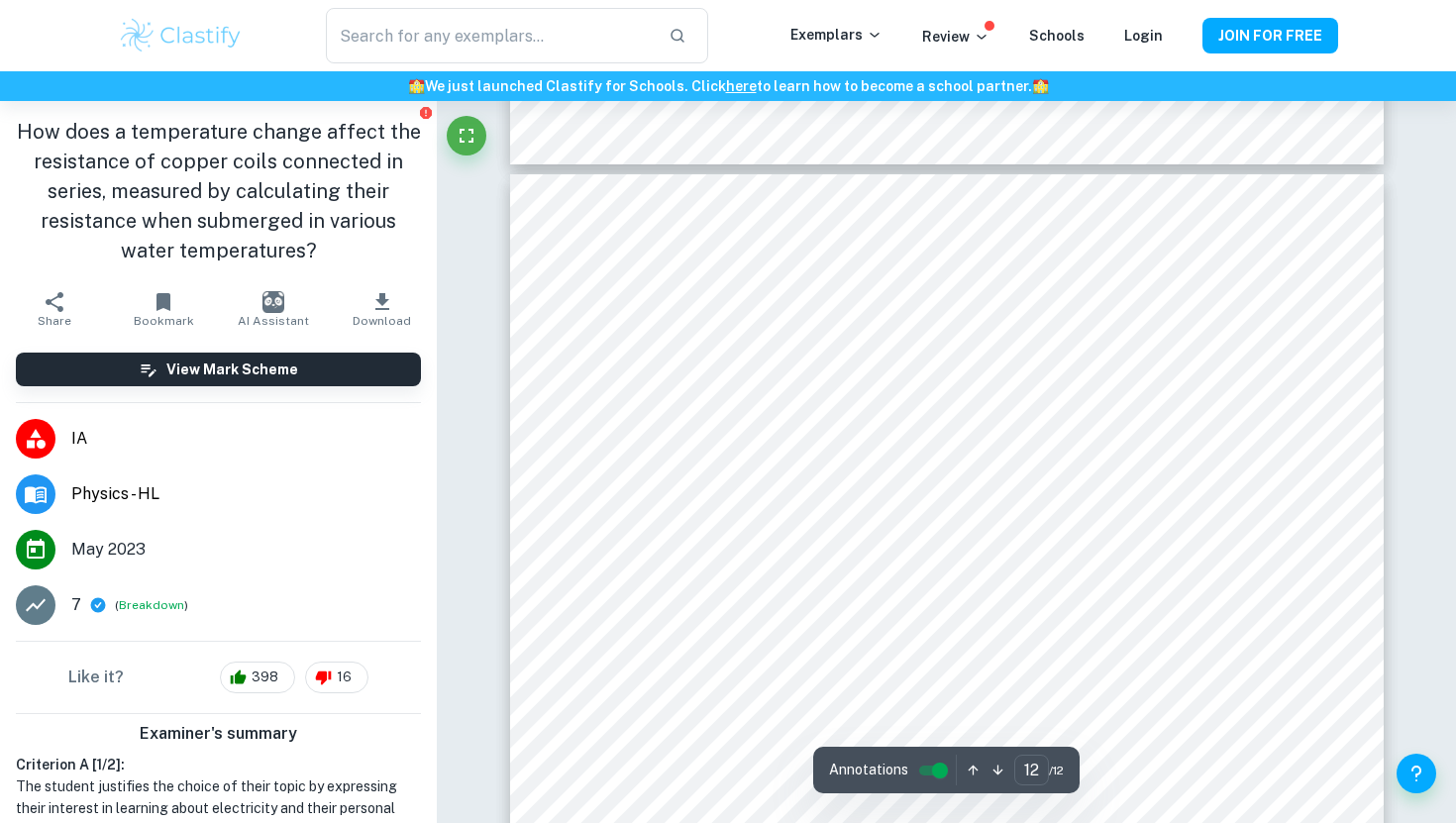 scroll, scrollTop: 12959, scrollLeft: 0, axis: vertical 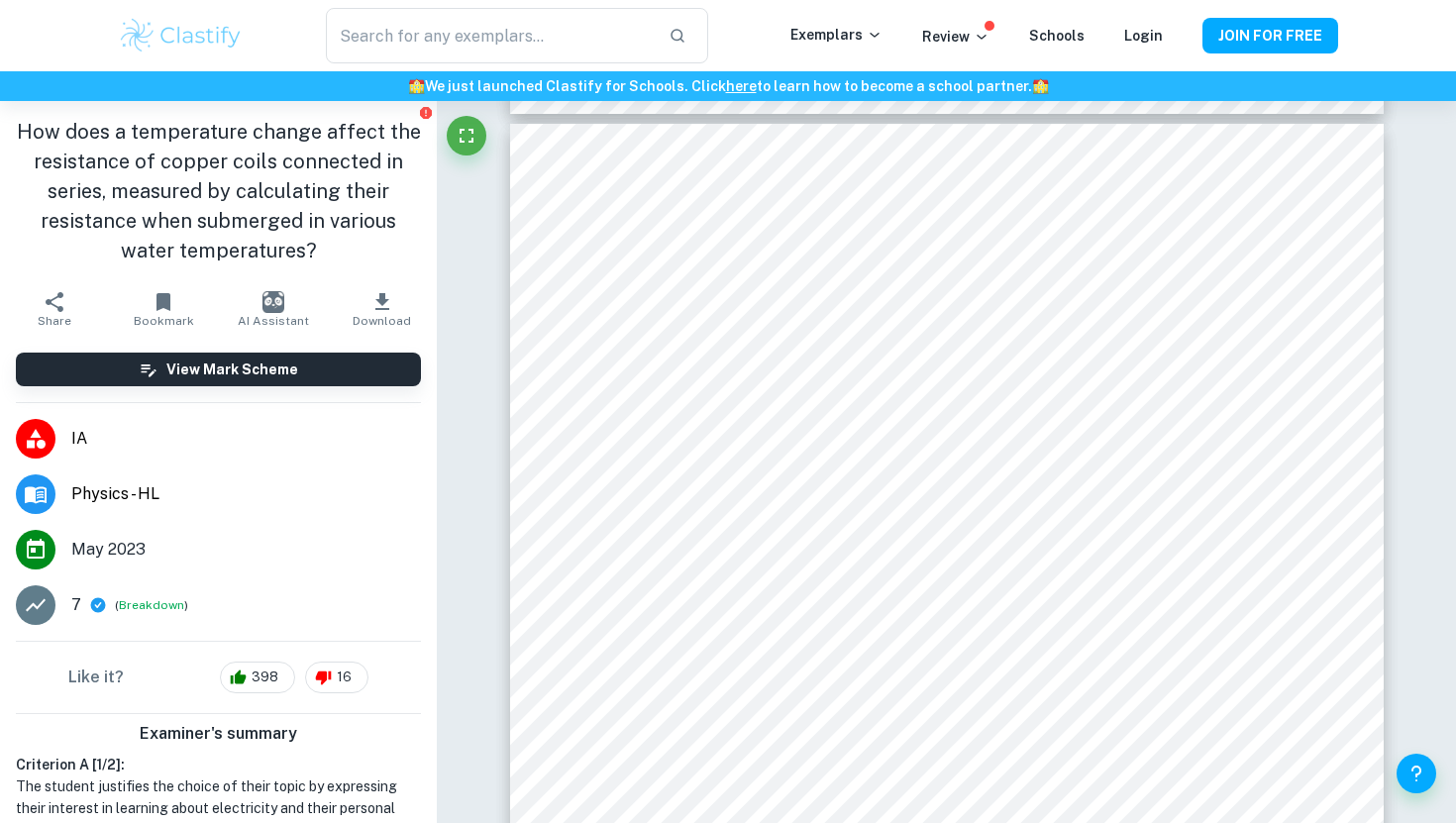 type on "resistance" 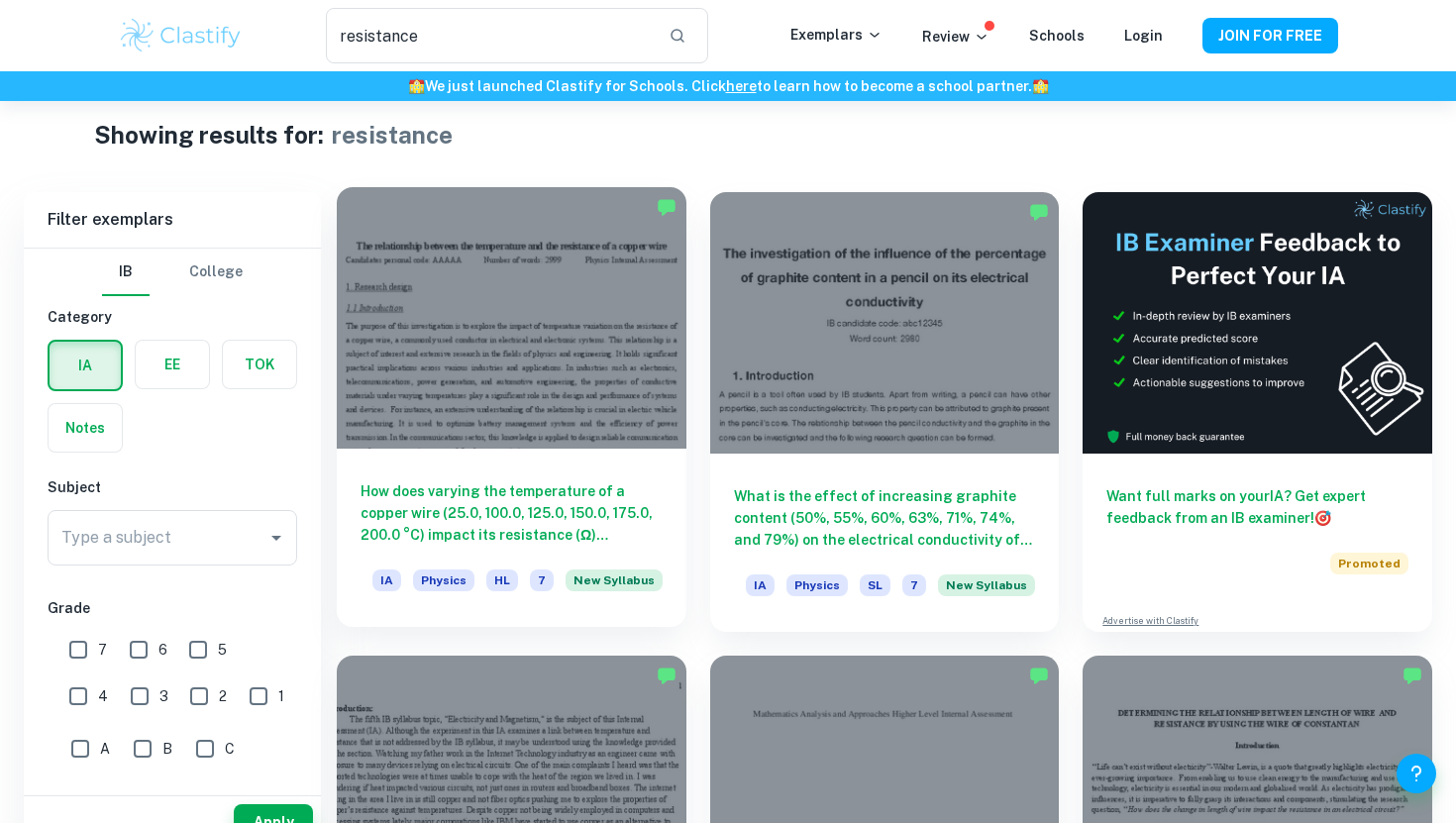 scroll, scrollTop: 0, scrollLeft: 0, axis: both 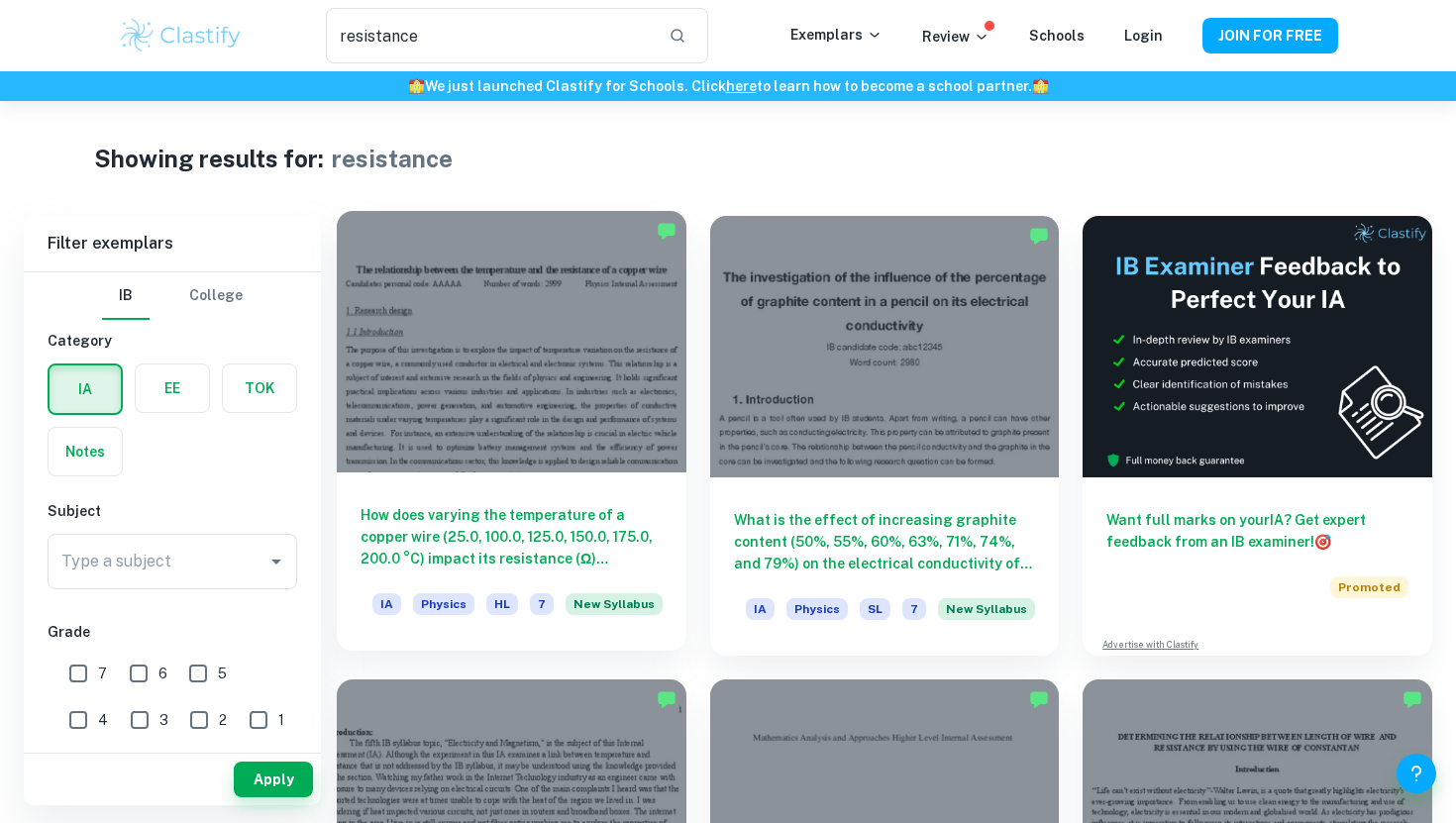 click at bounding box center (511, 342) 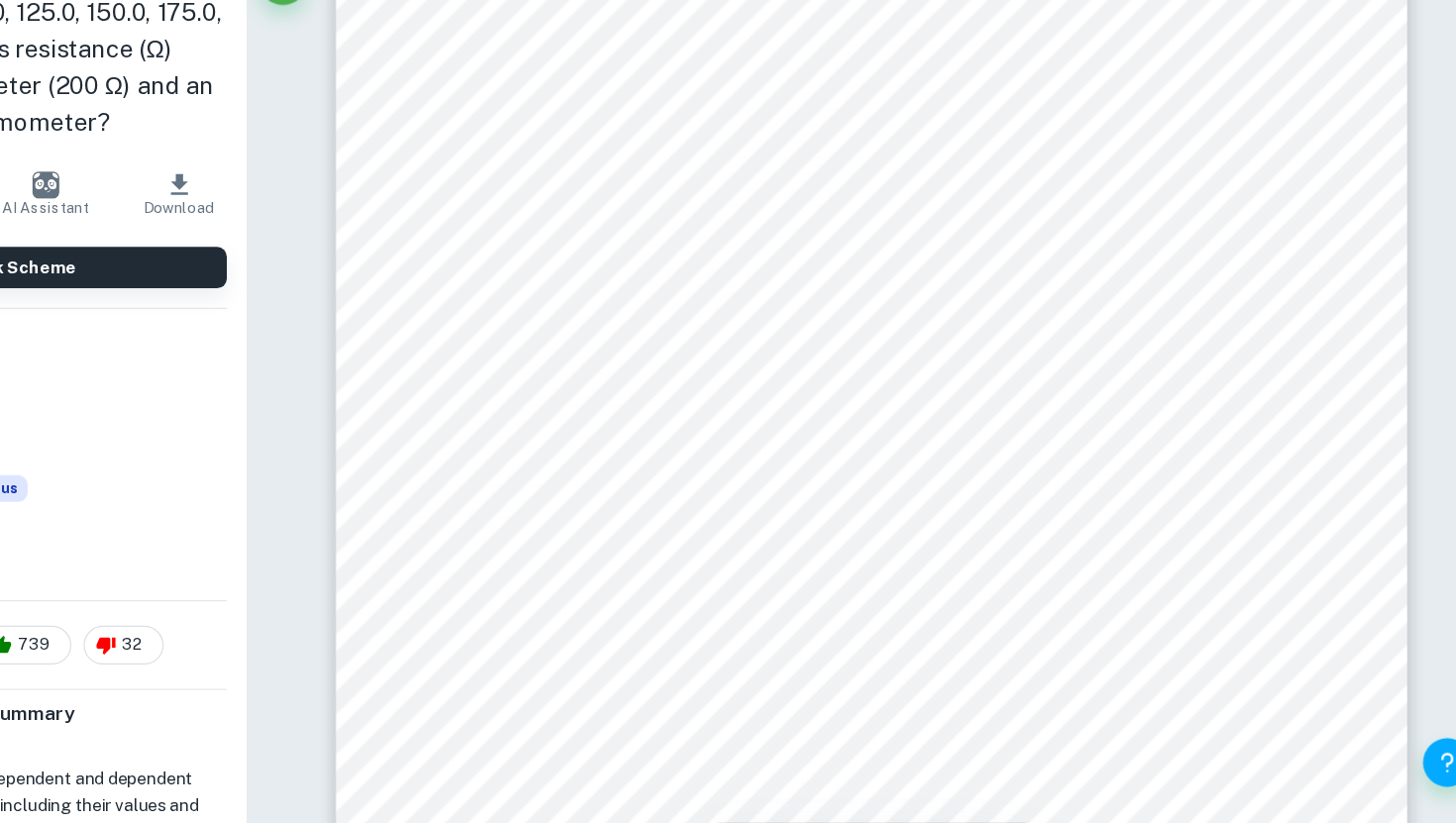 scroll, scrollTop: 15616, scrollLeft: 0, axis: vertical 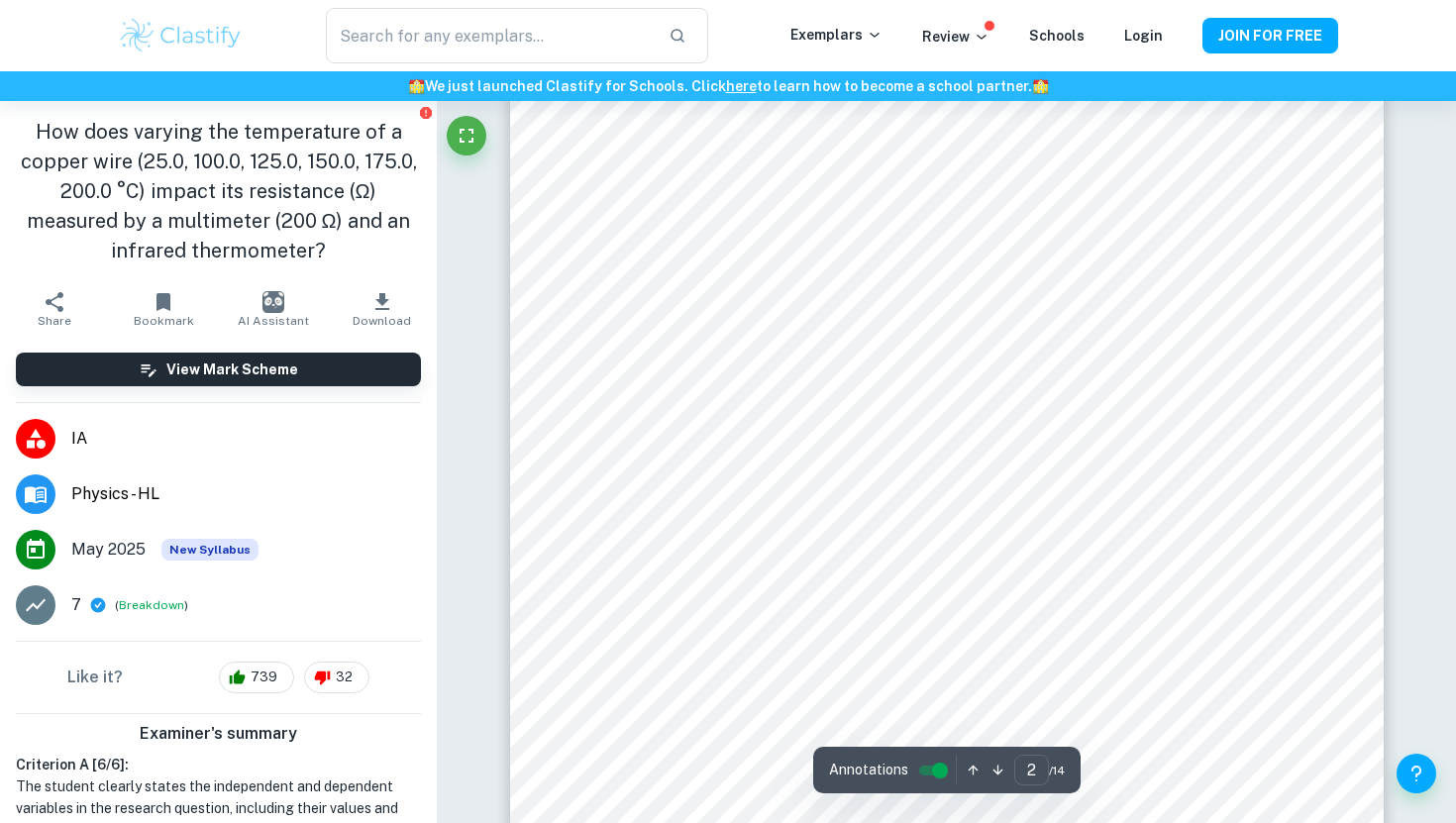 type on "1" 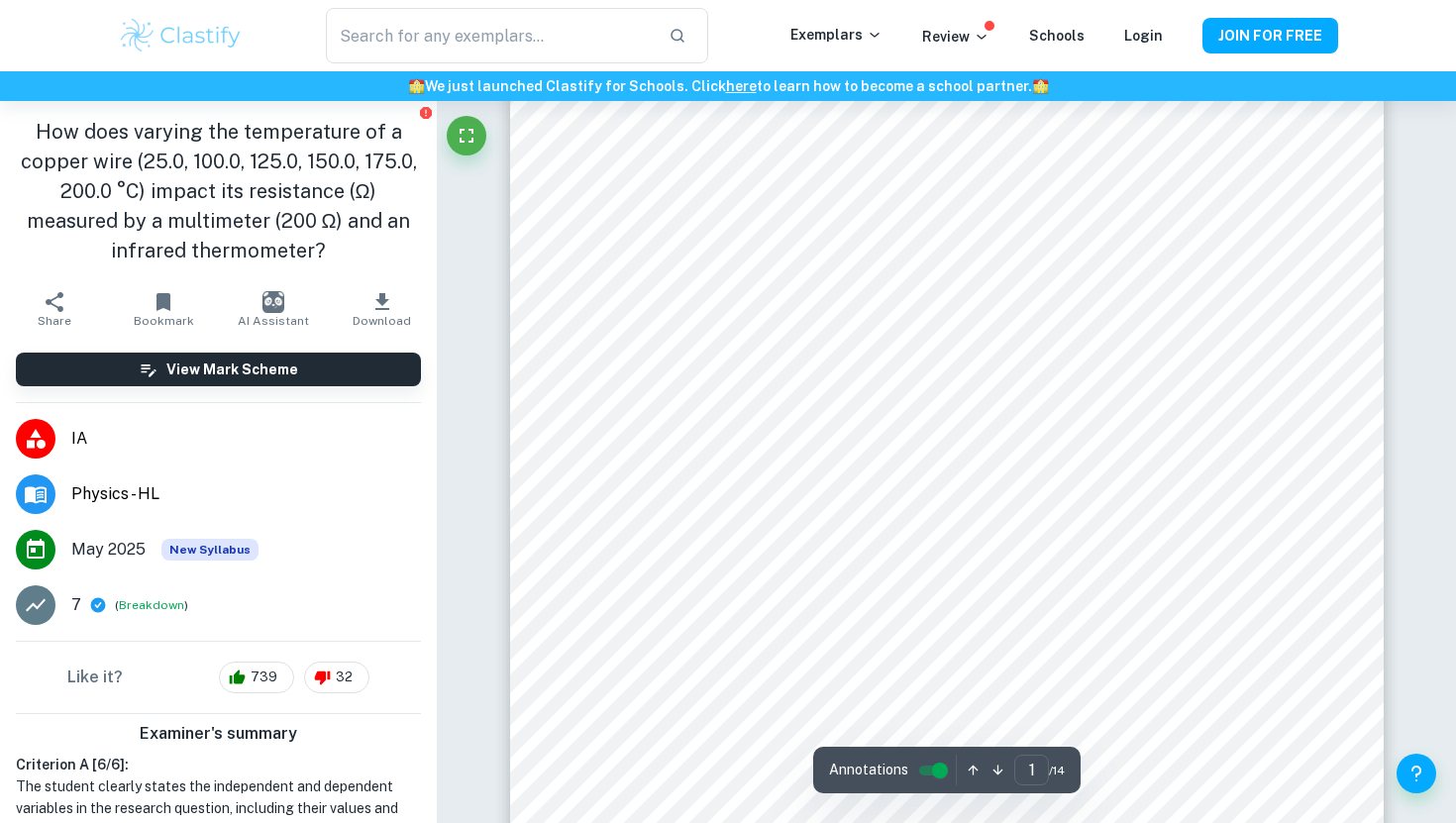 scroll, scrollTop: 643, scrollLeft: 0, axis: vertical 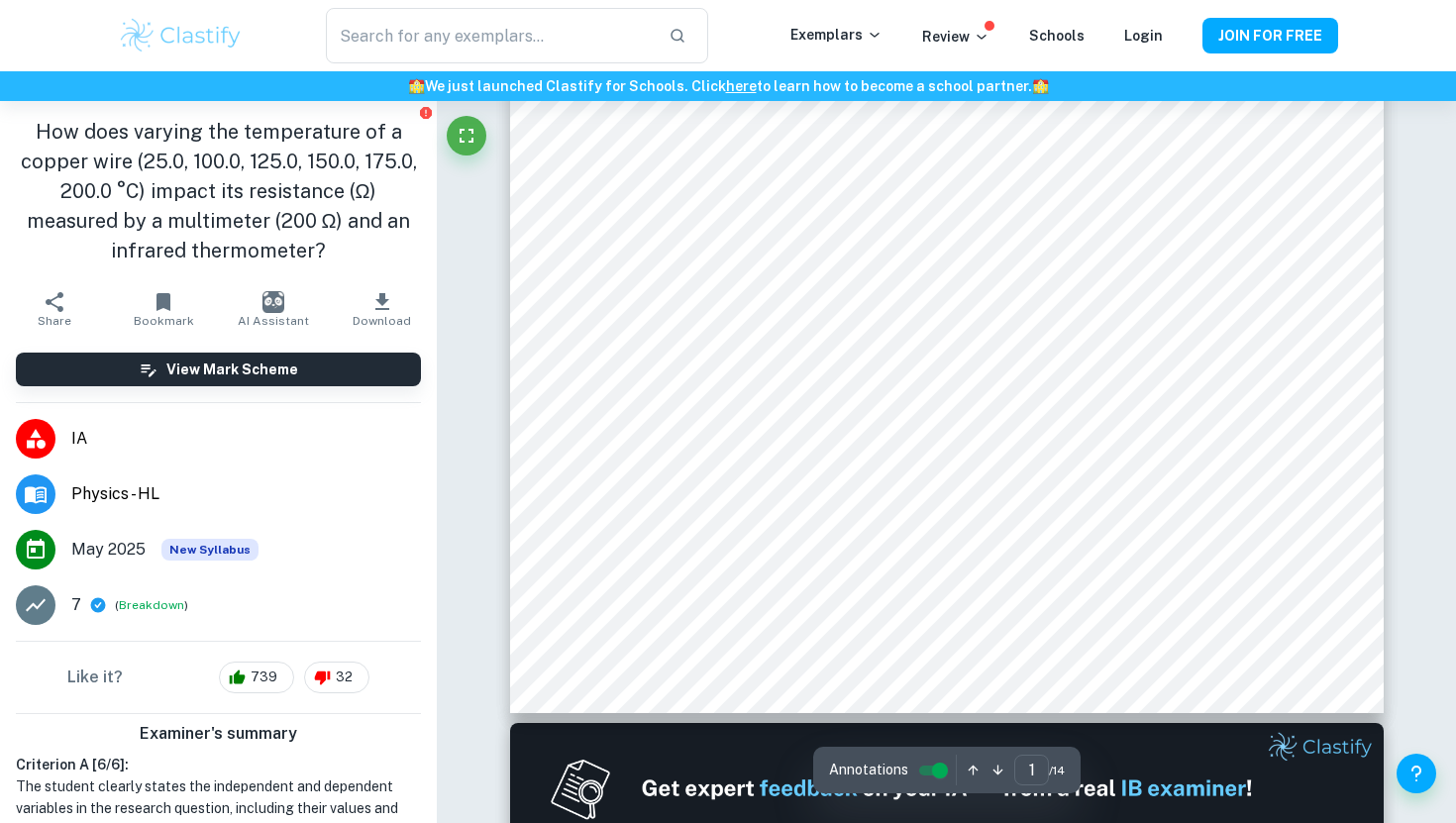 type on "resistance" 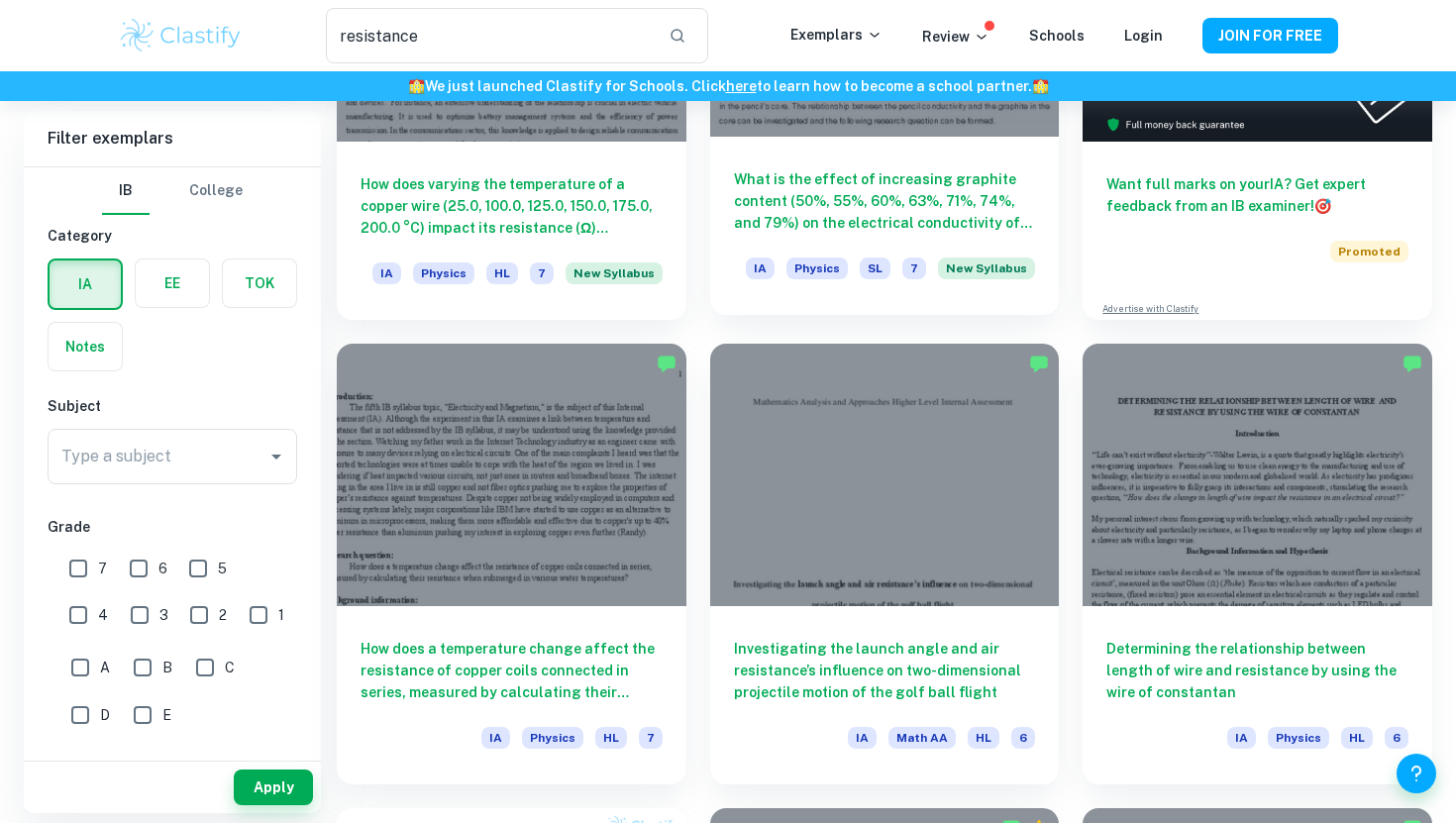 scroll, scrollTop: 320, scrollLeft: 0, axis: vertical 